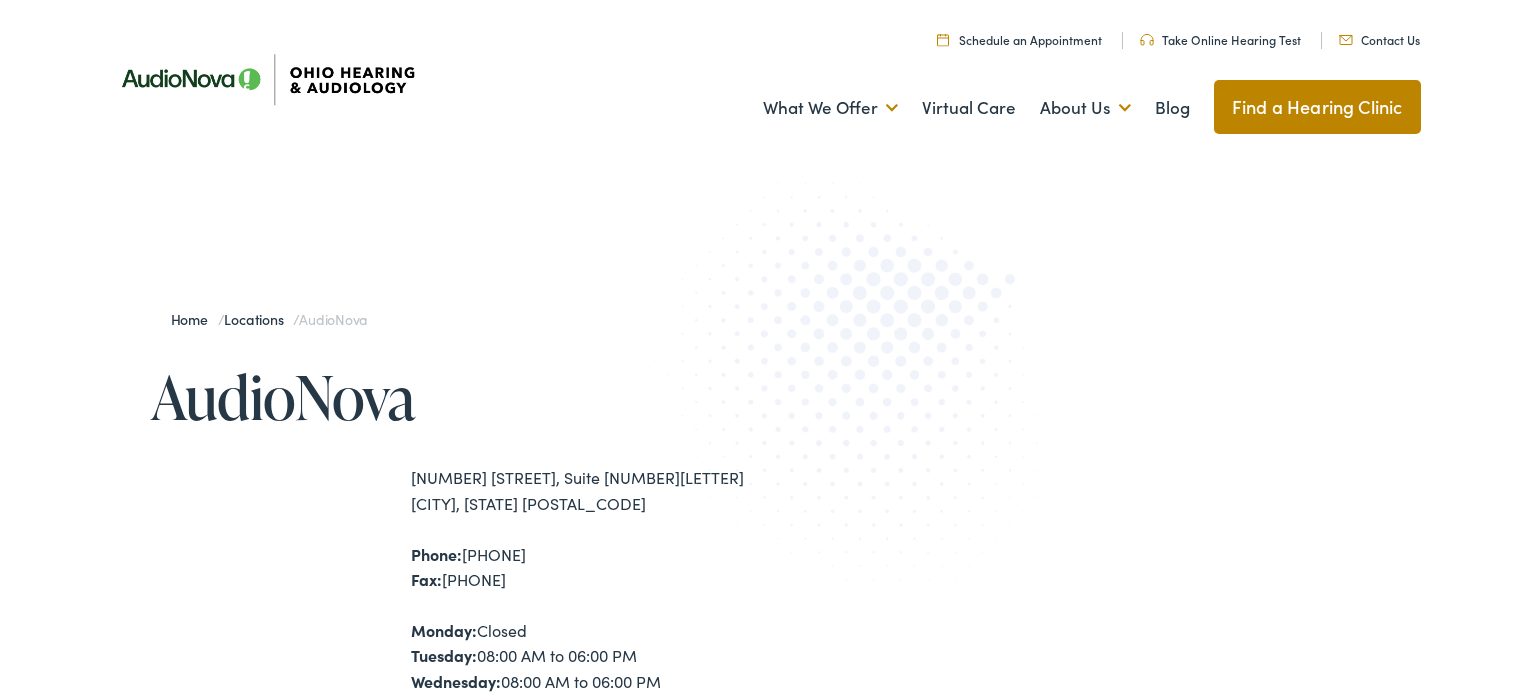 scroll, scrollTop: 0, scrollLeft: 0, axis: both 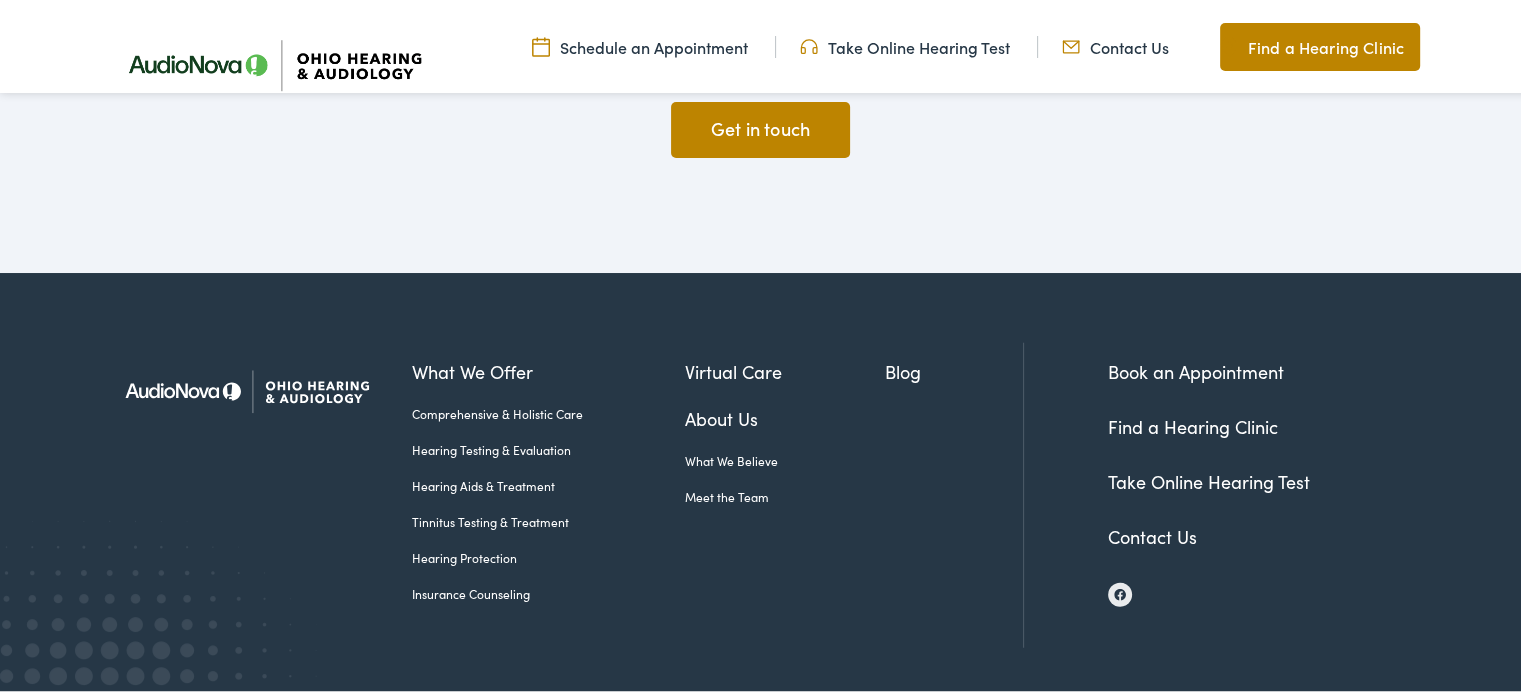 click on "Contact Us" at bounding box center [1152, 533] 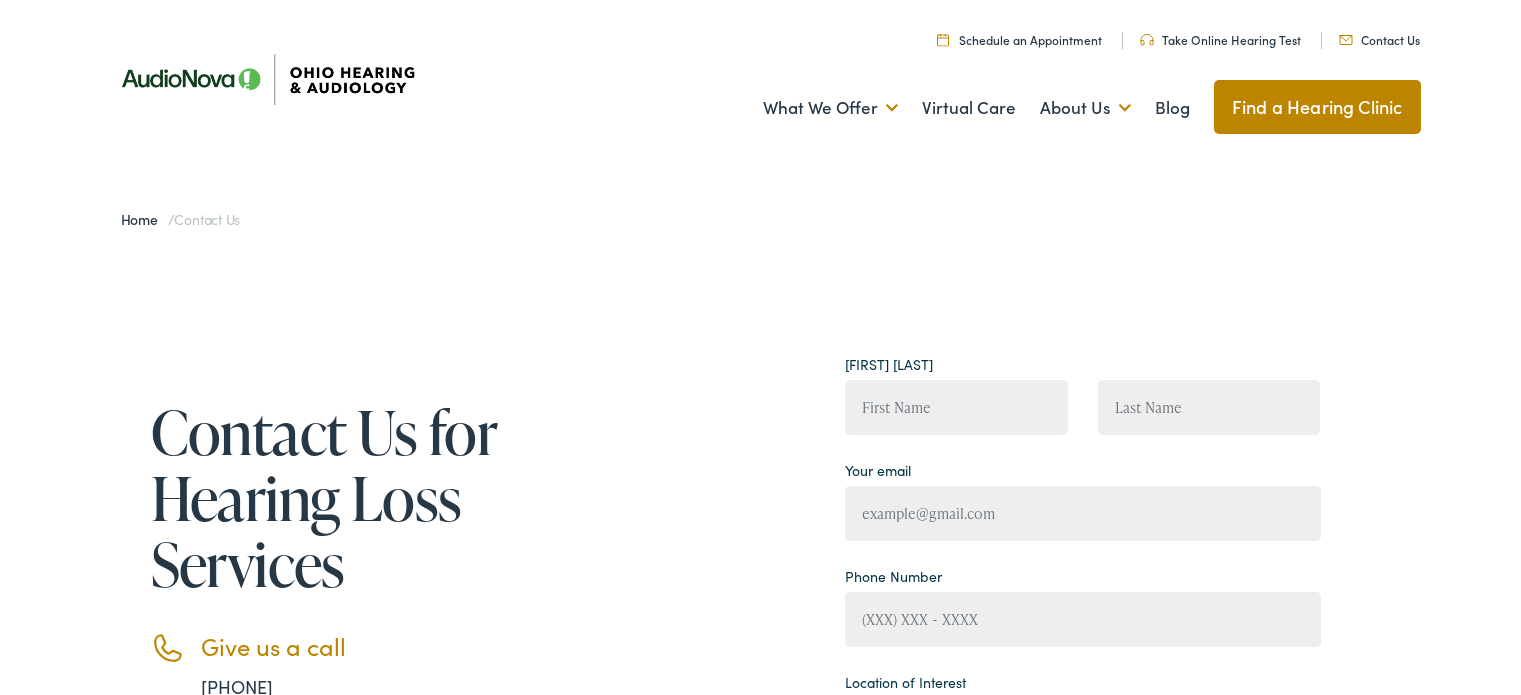 scroll, scrollTop: 0, scrollLeft: 0, axis: both 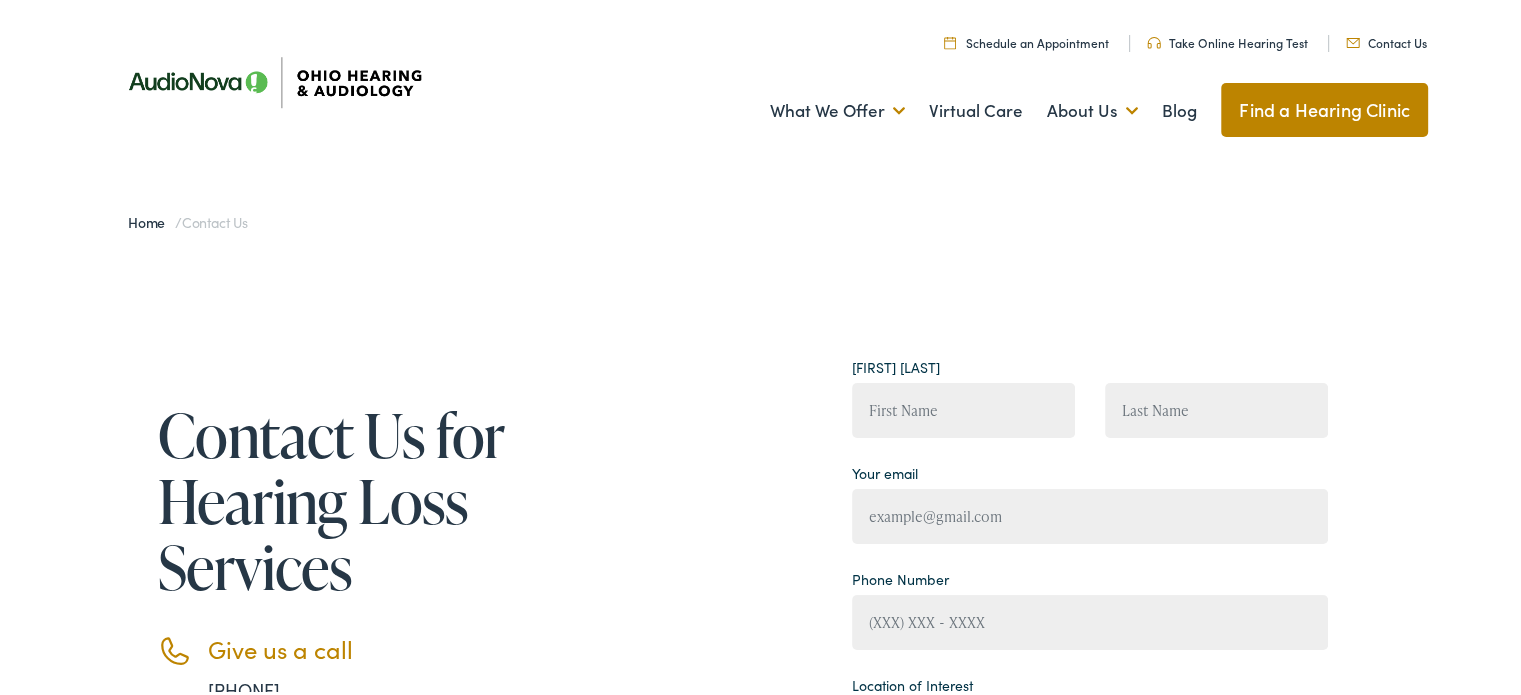 click on "Home" at bounding box center (151, 219) 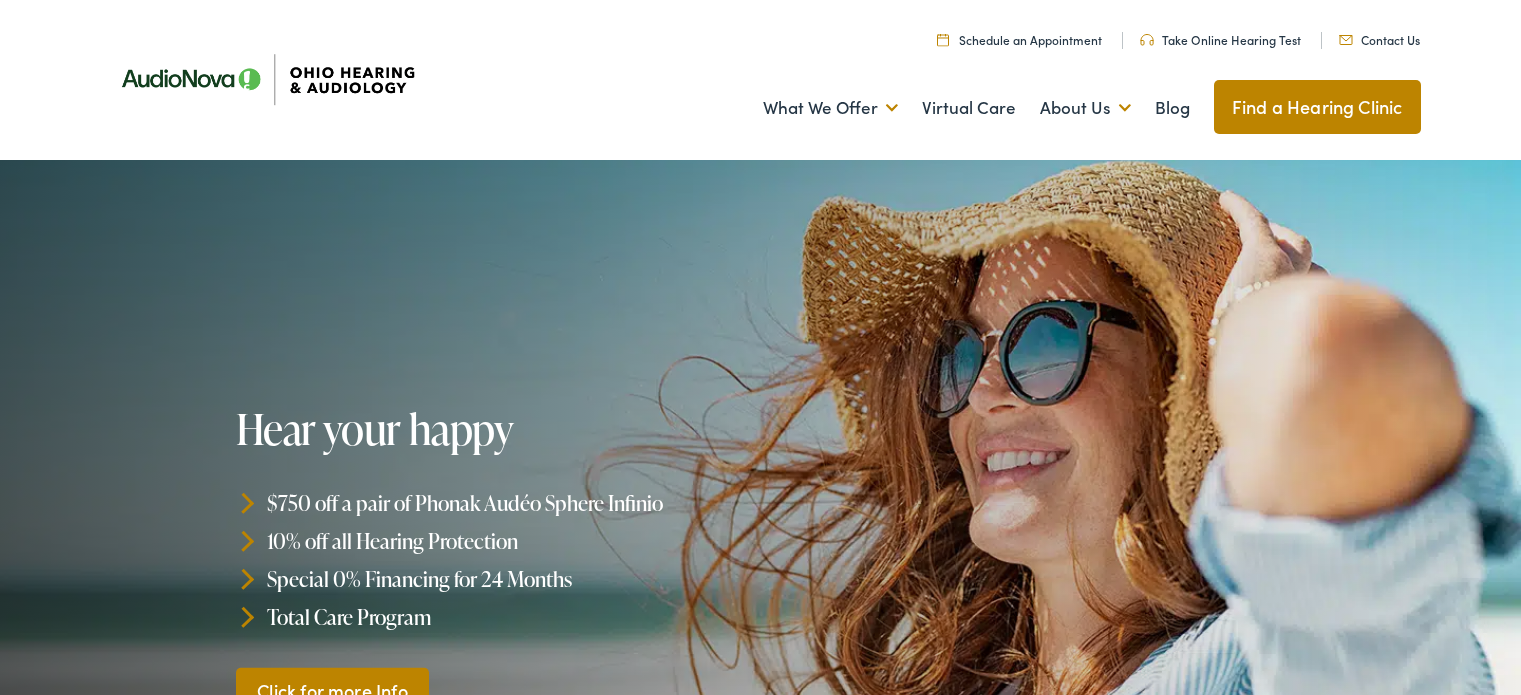 scroll, scrollTop: 0, scrollLeft: 0, axis: both 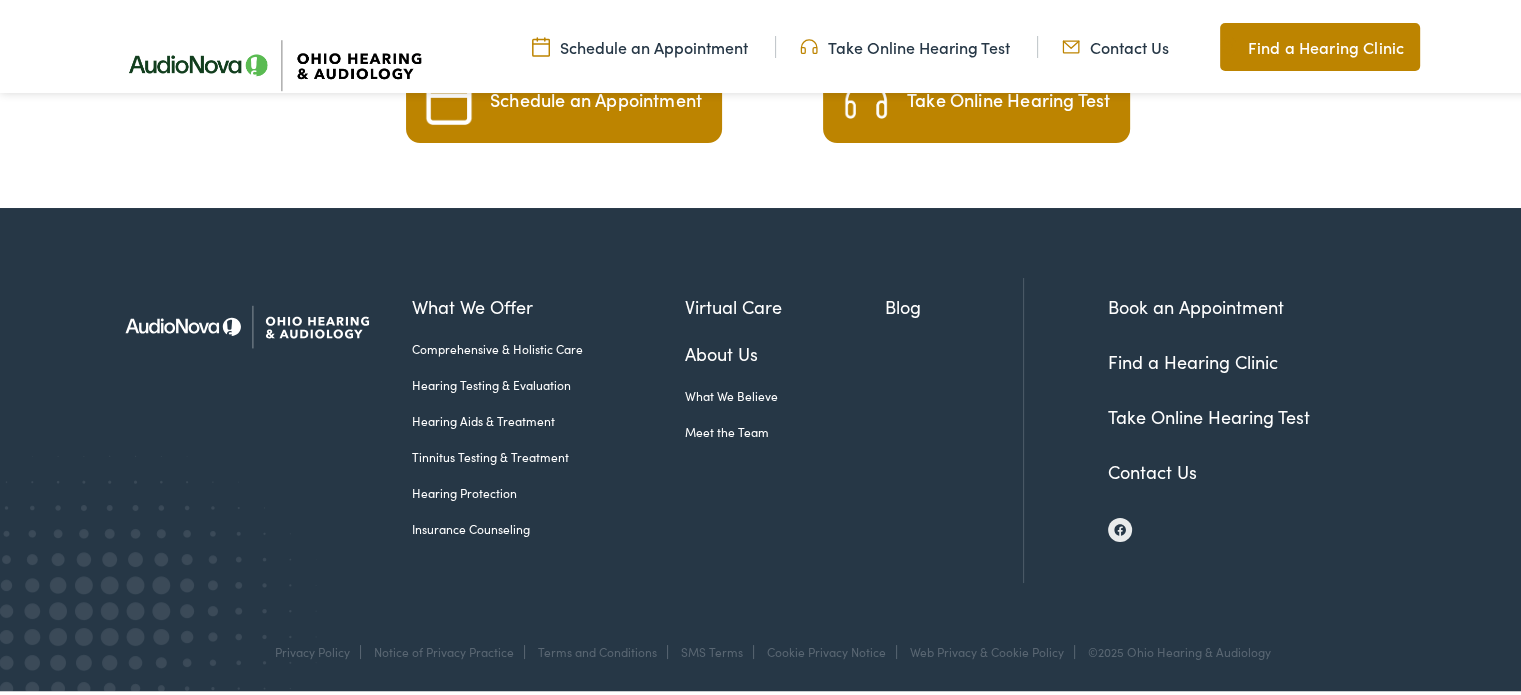 click on "Find a Hearing Clinic" at bounding box center (1193, 358) 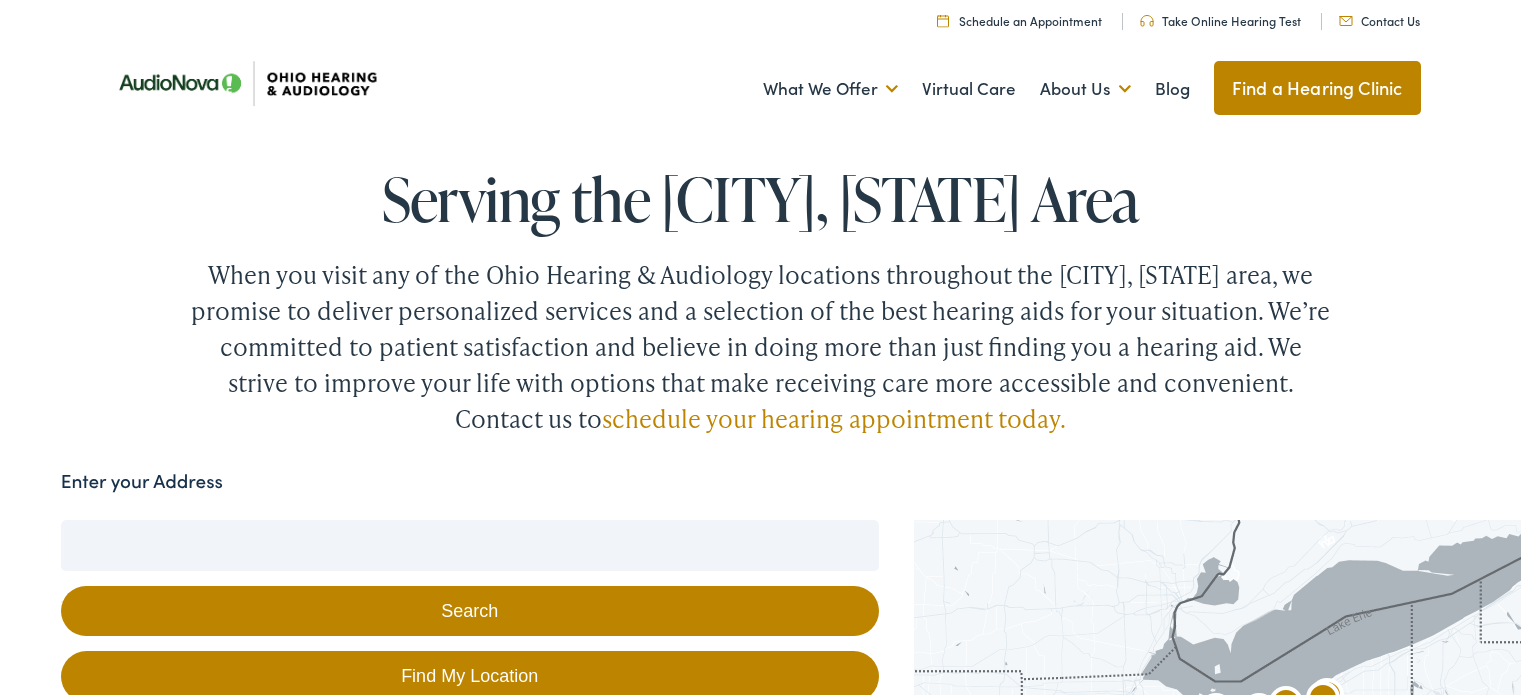 scroll, scrollTop: 0, scrollLeft: 0, axis: both 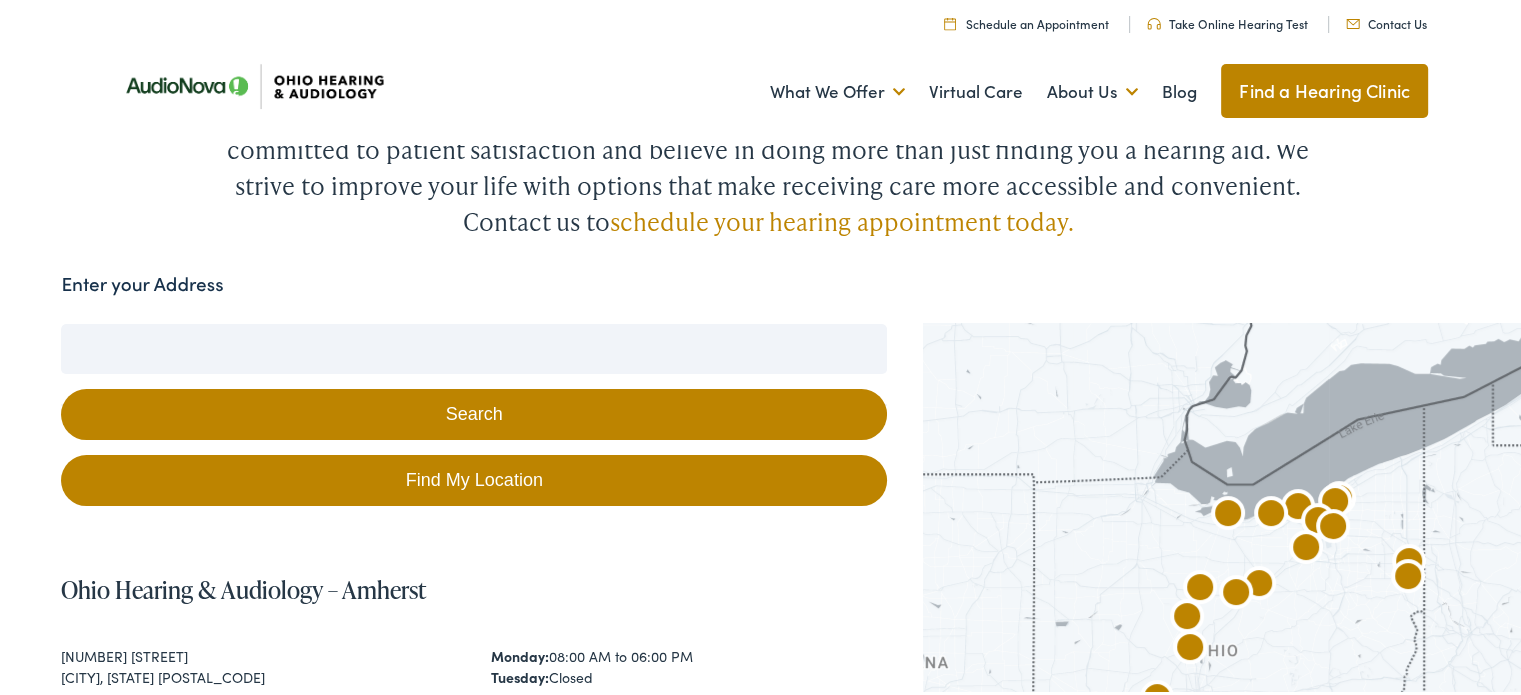 click on "Enter your Address" at bounding box center [474, 346] 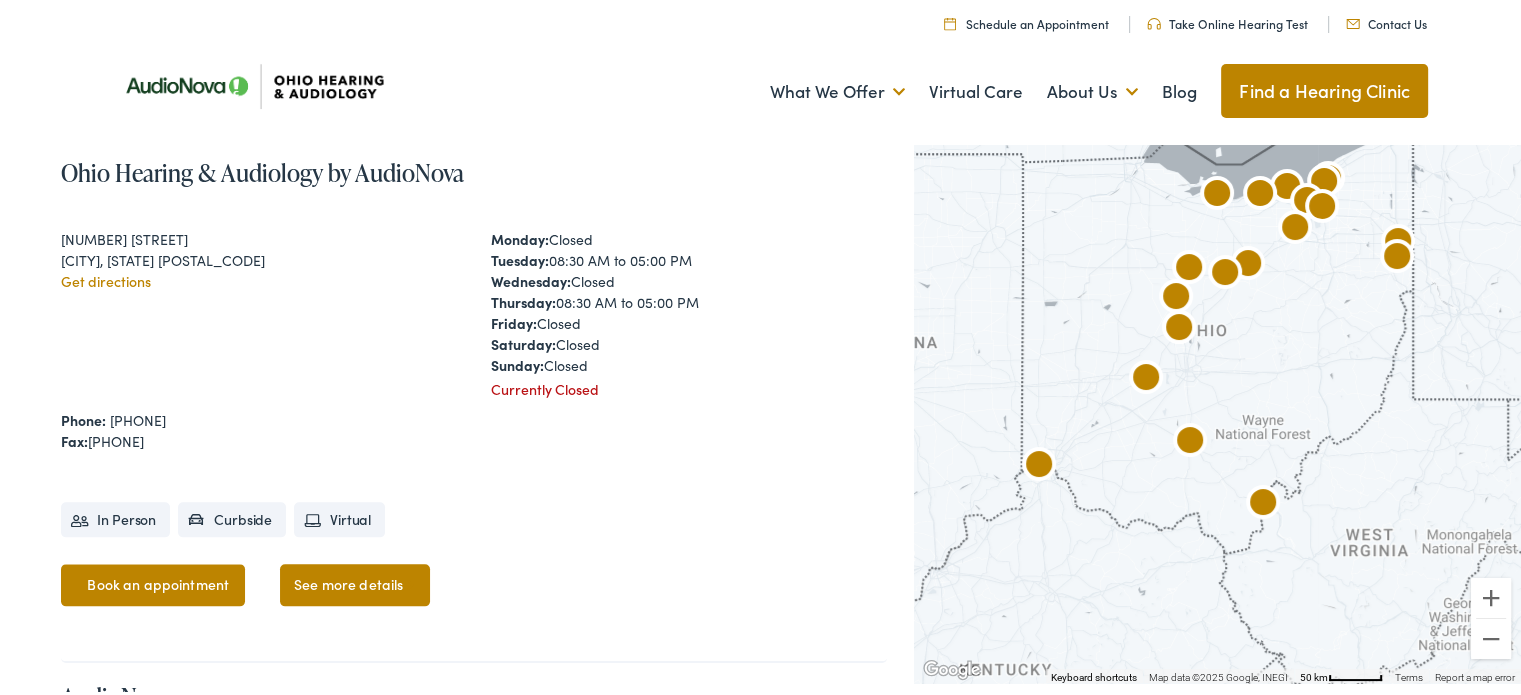 scroll, scrollTop: 1900, scrollLeft: 0, axis: vertical 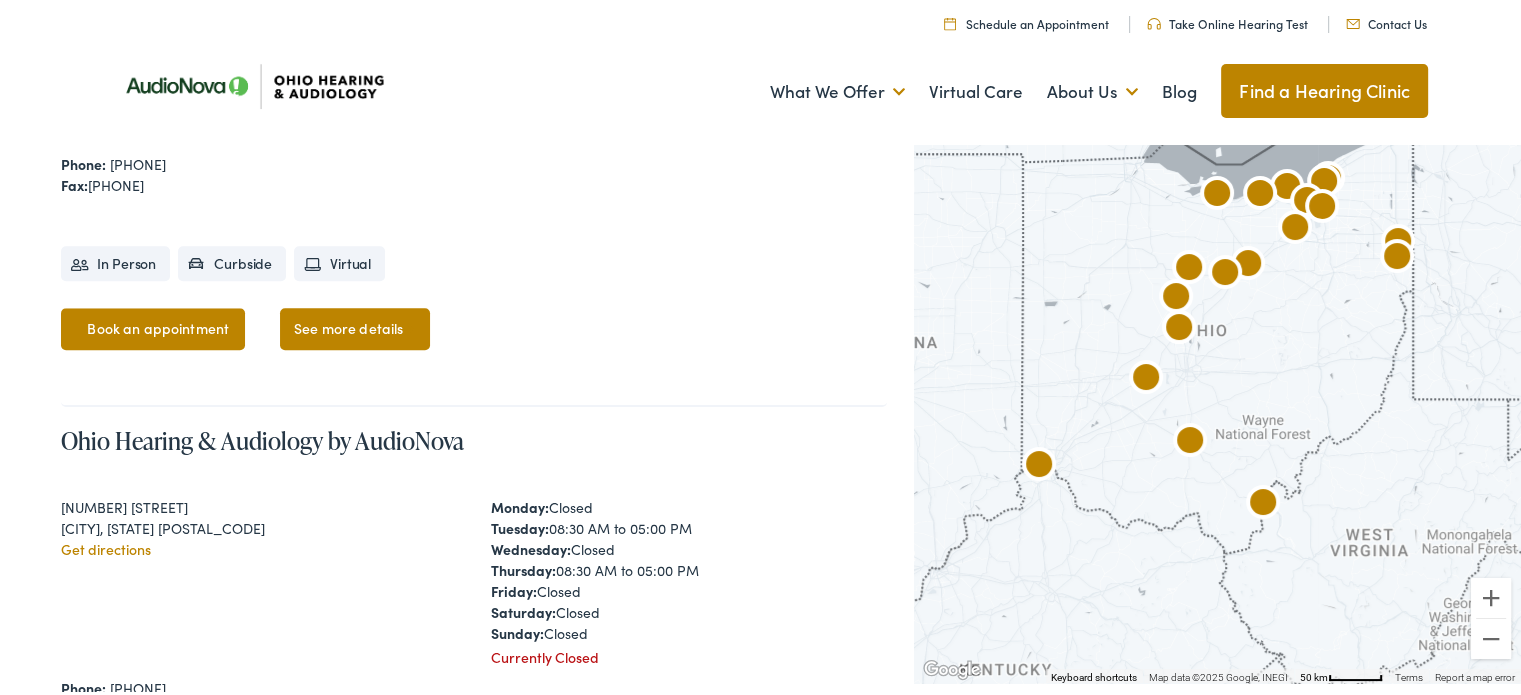 click at bounding box center [253, 83] 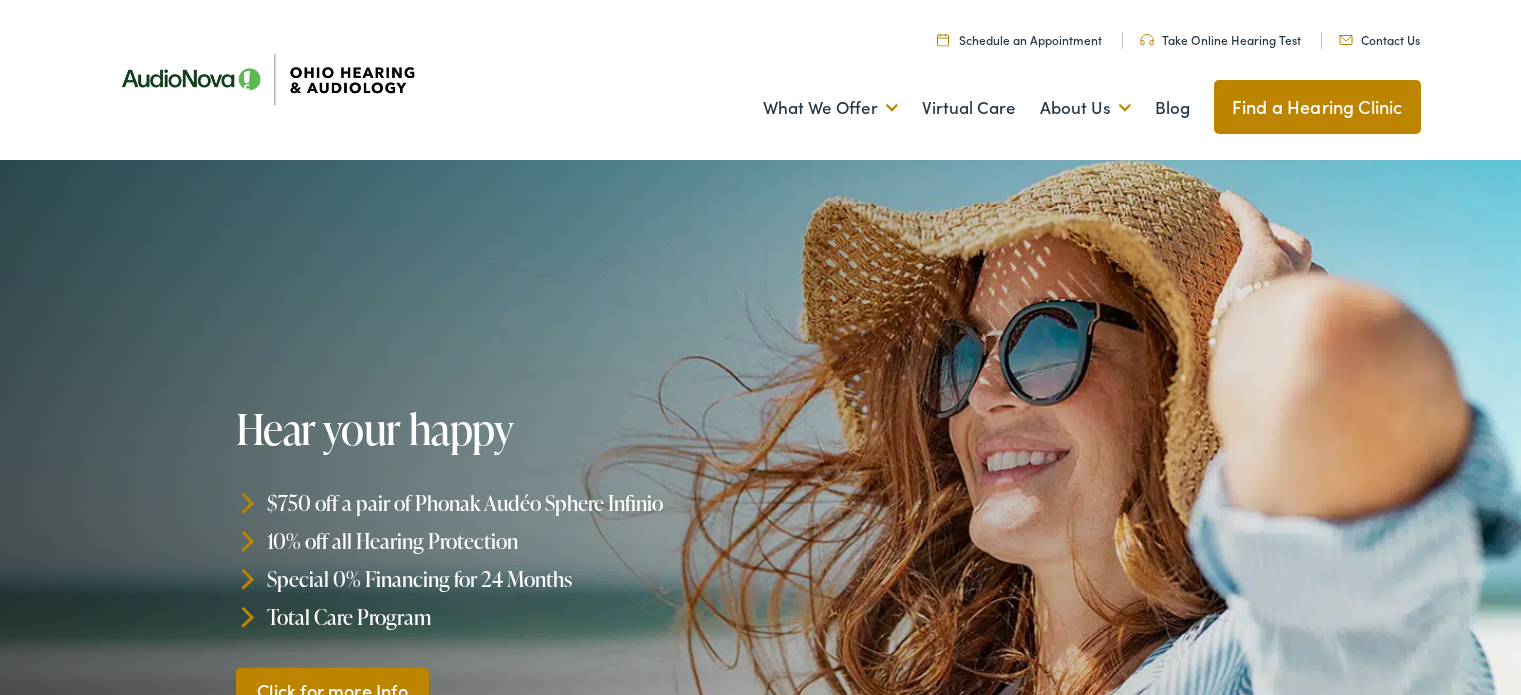 scroll, scrollTop: 0, scrollLeft: 0, axis: both 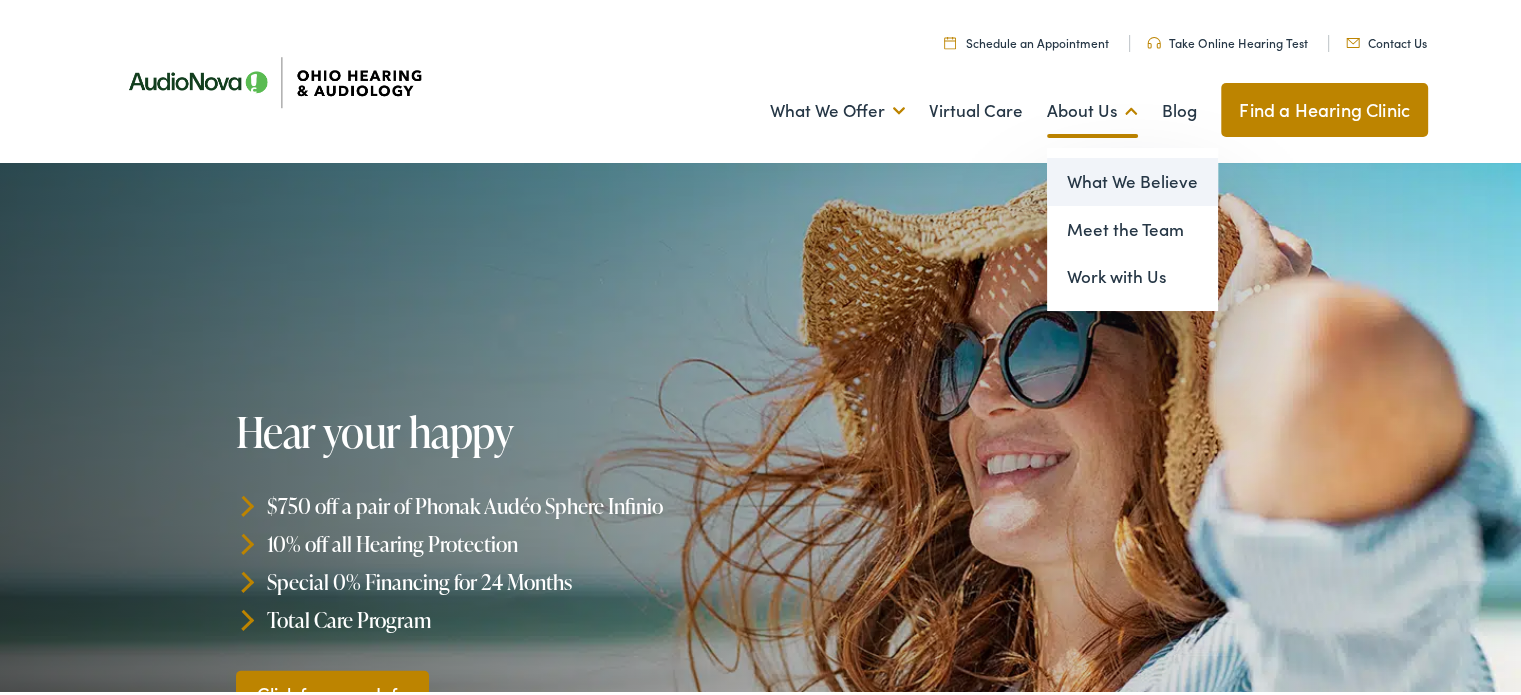 click on "What We Believe" at bounding box center [1132, 179] 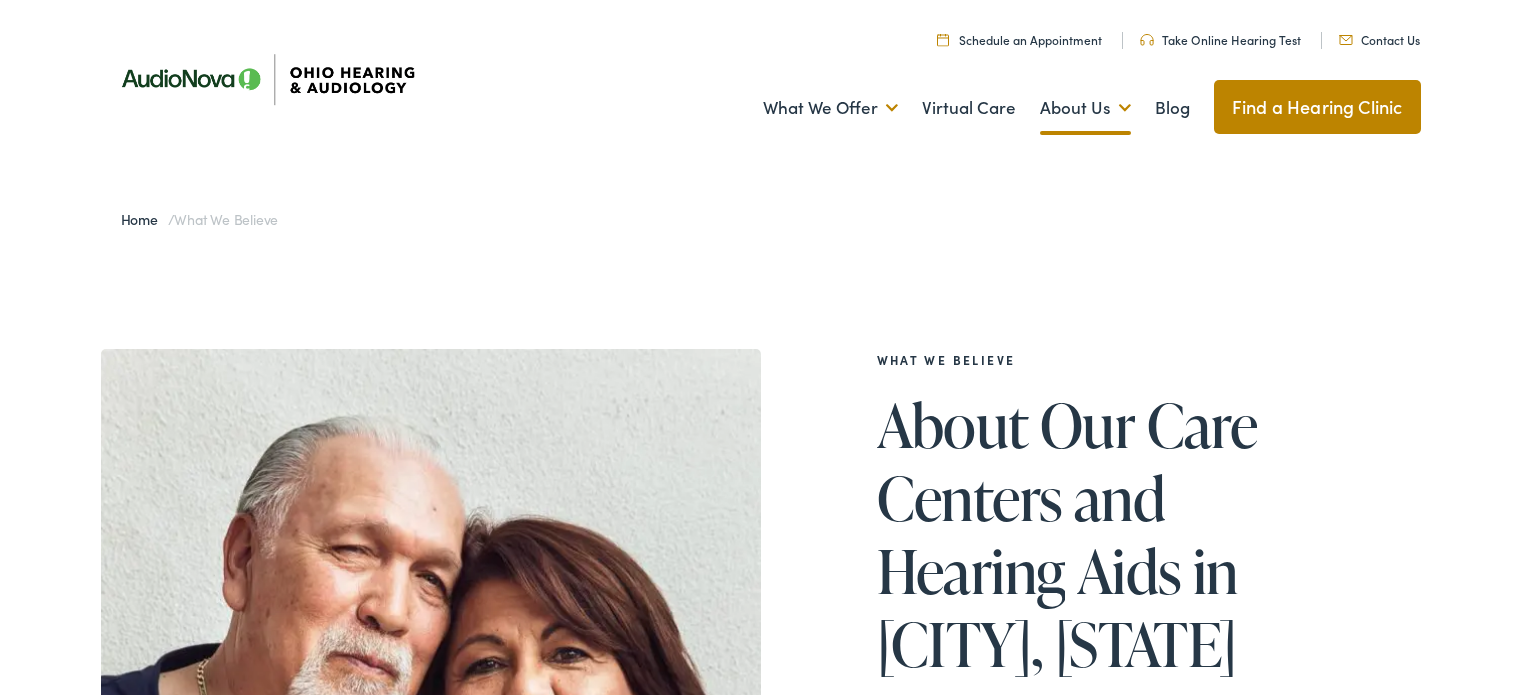 scroll, scrollTop: 0, scrollLeft: 0, axis: both 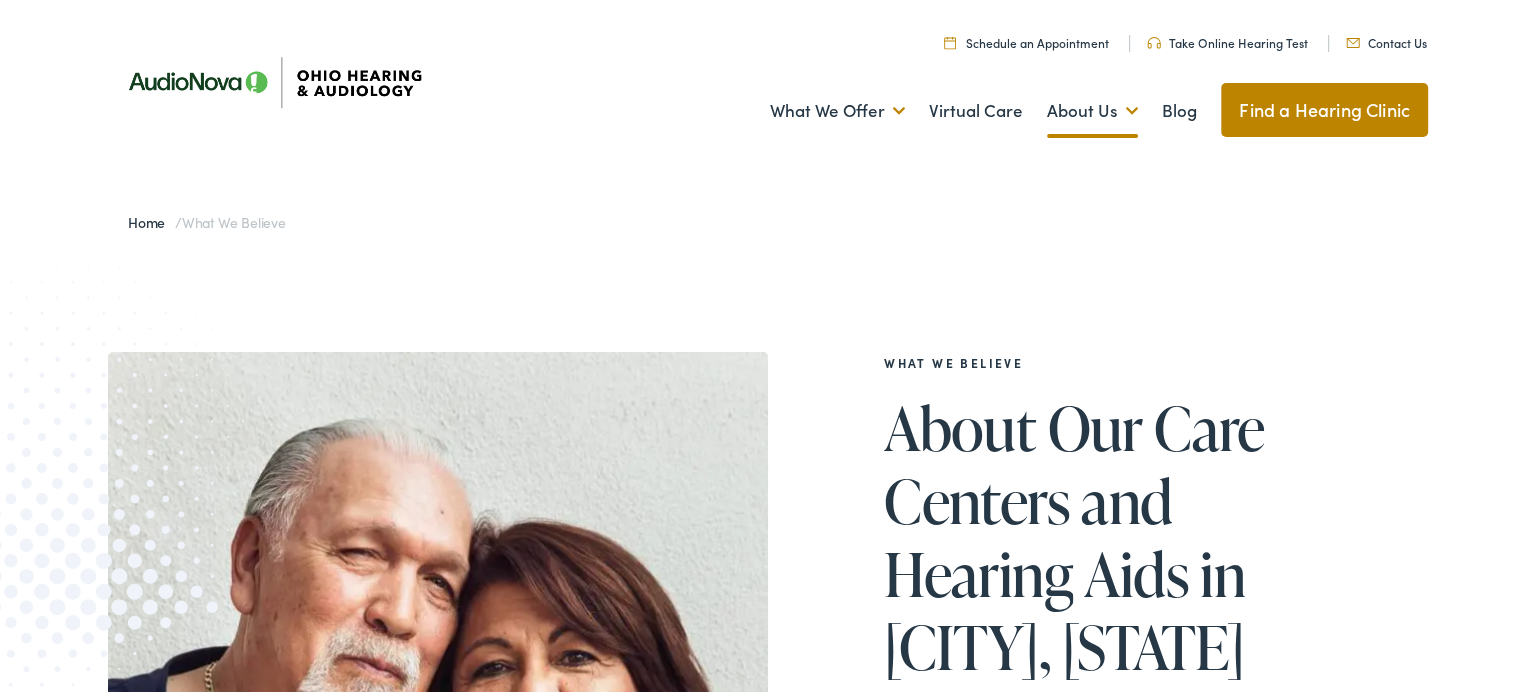 click on "Find a Hearing Clinic" at bounding box center (1324, 107) 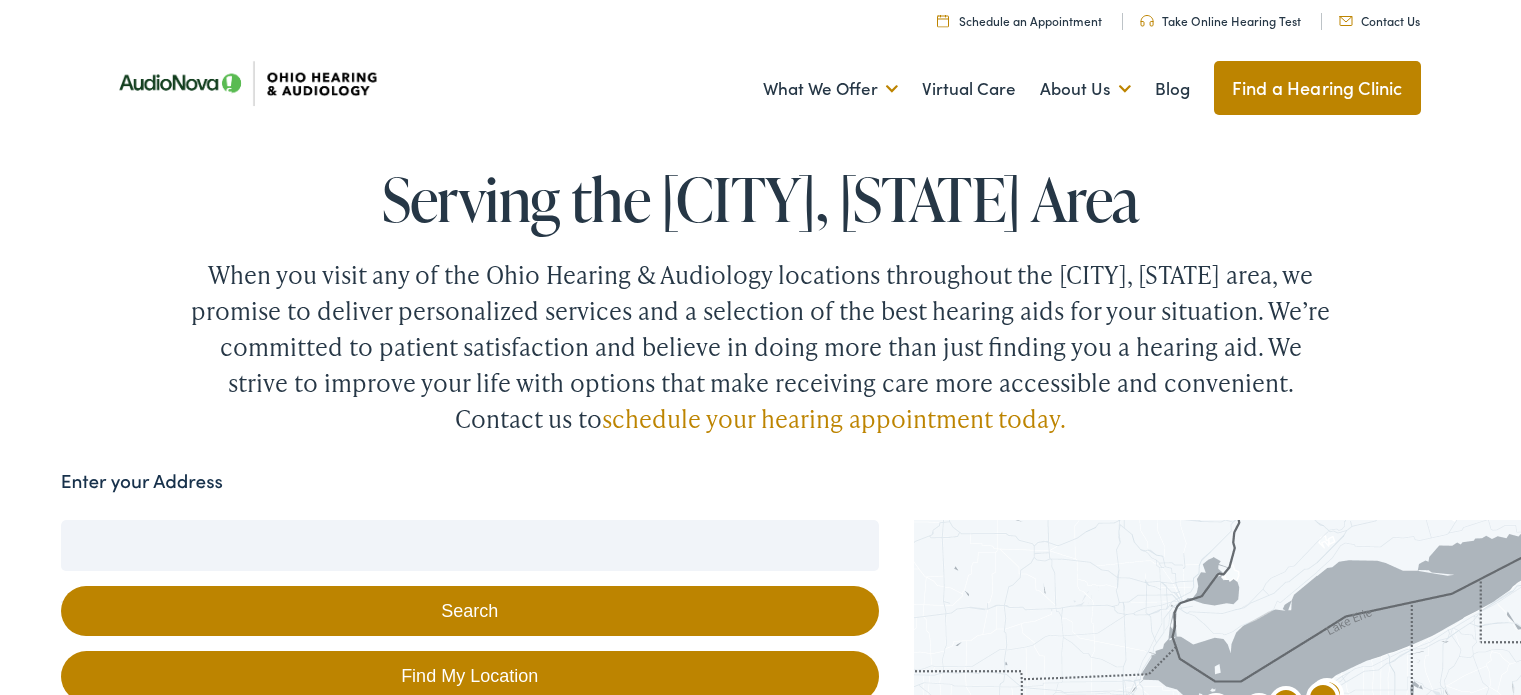 scroll, scrollTop: 0, scrollLeft: 0, axis: both 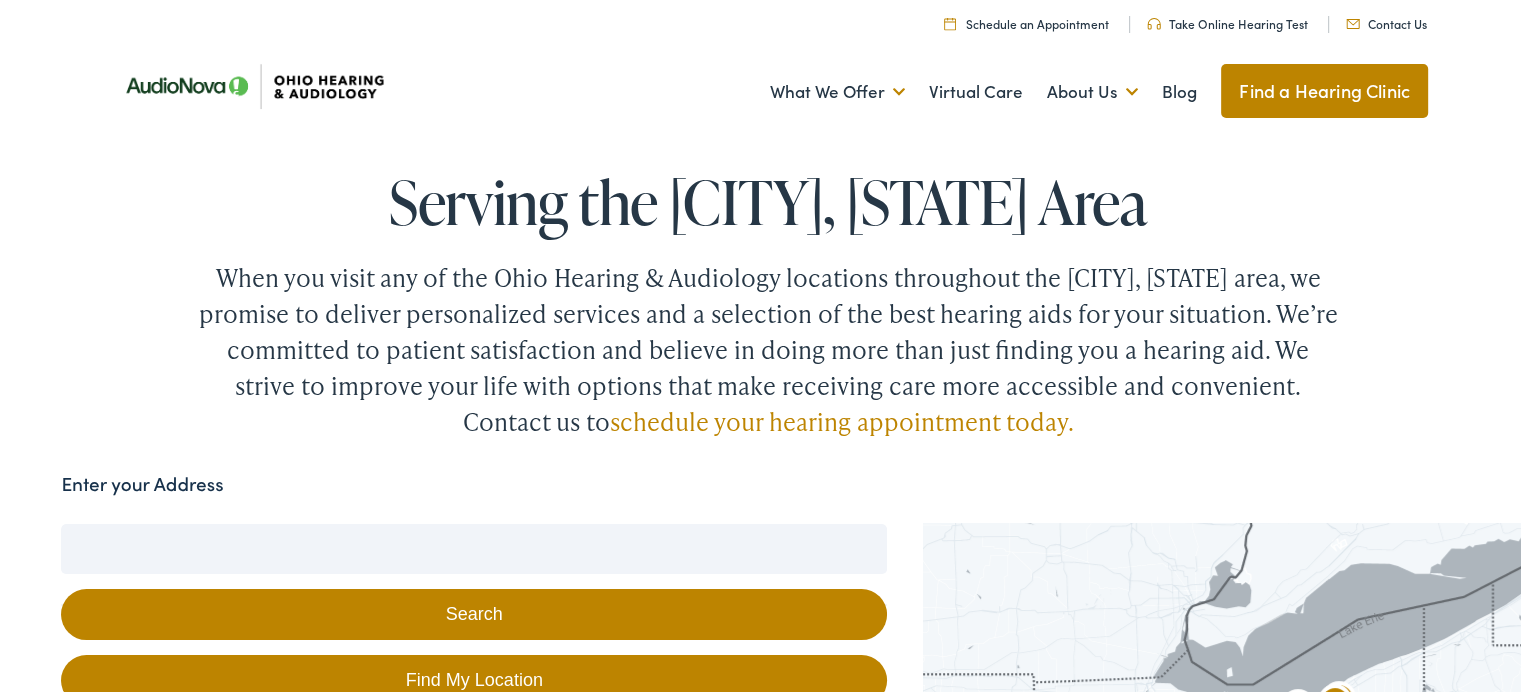 click on "Enter your Address" at bounding box center [474, 546] 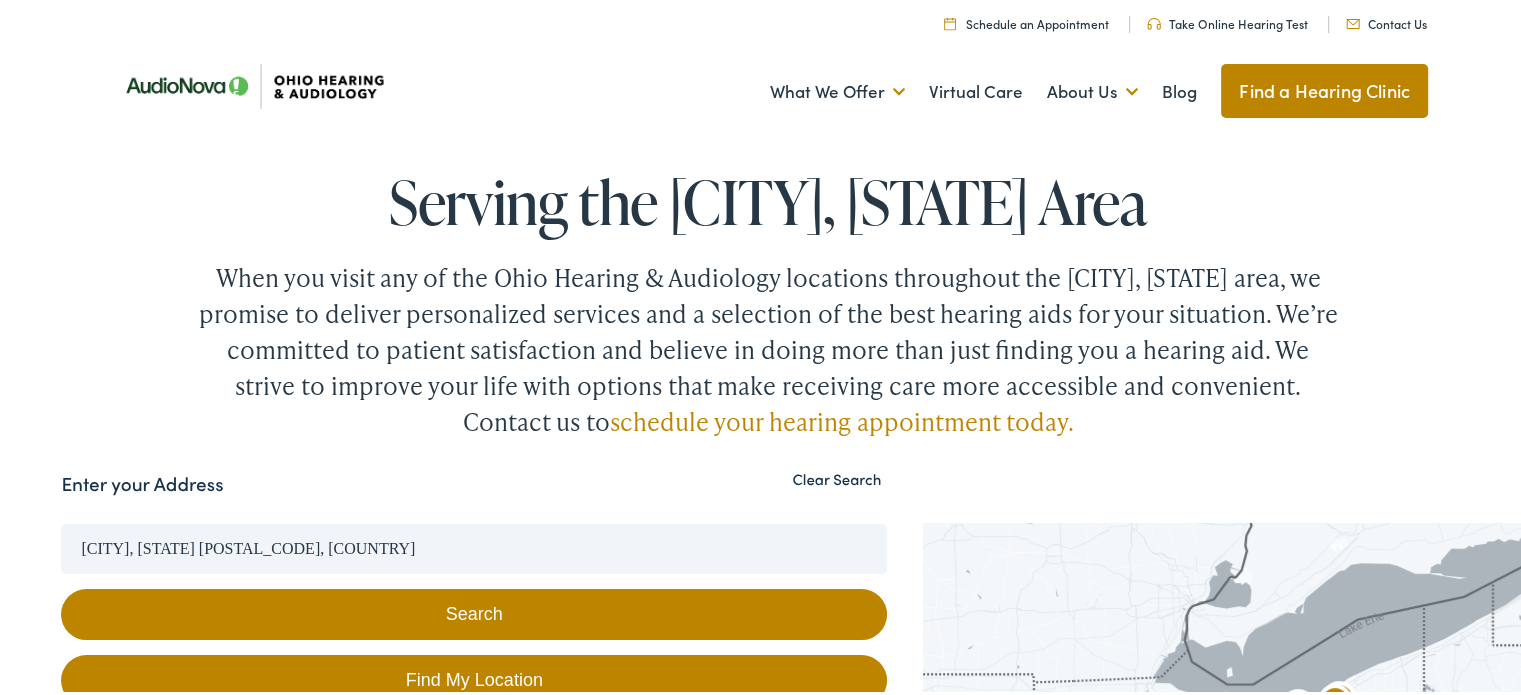 click on "Search" at bounding box center [474, 611] 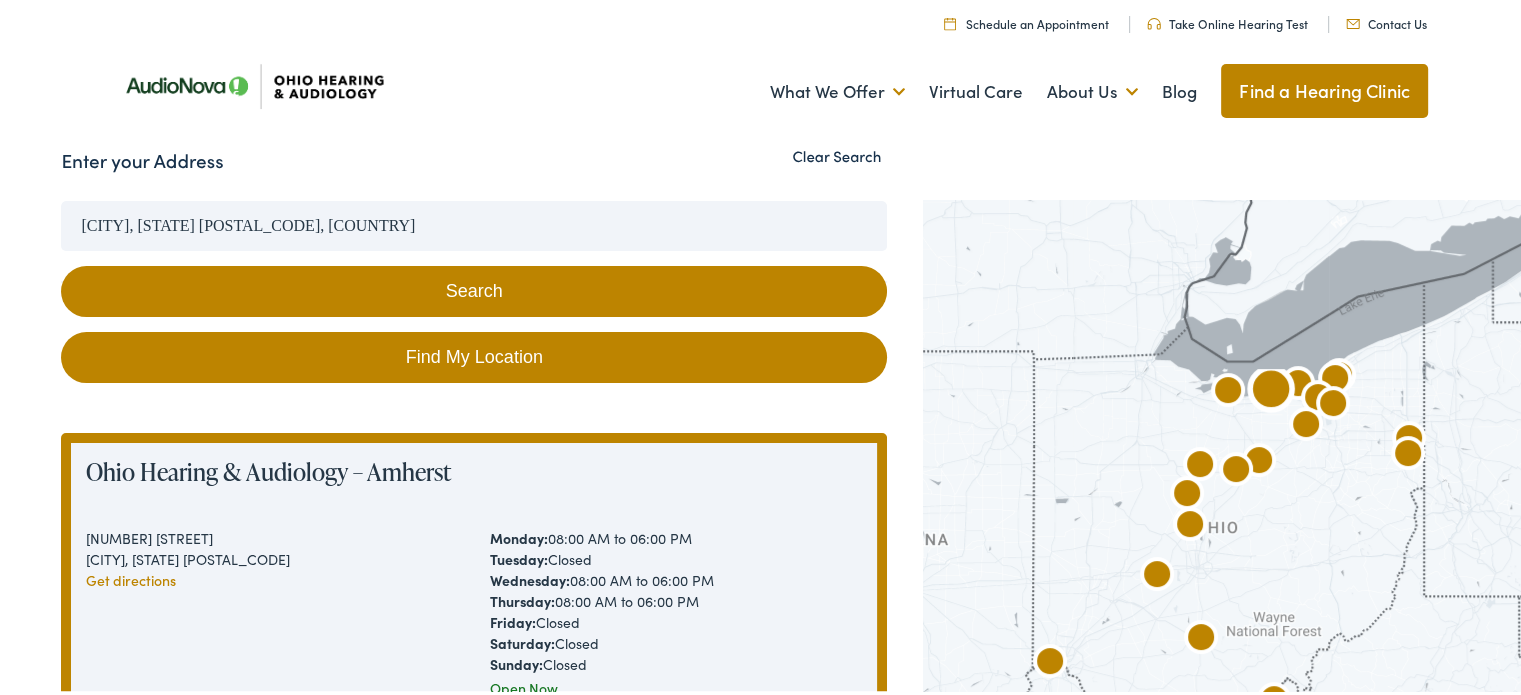 scroll, scrollTop: 200, scrollLeft: 0, axis: vertical 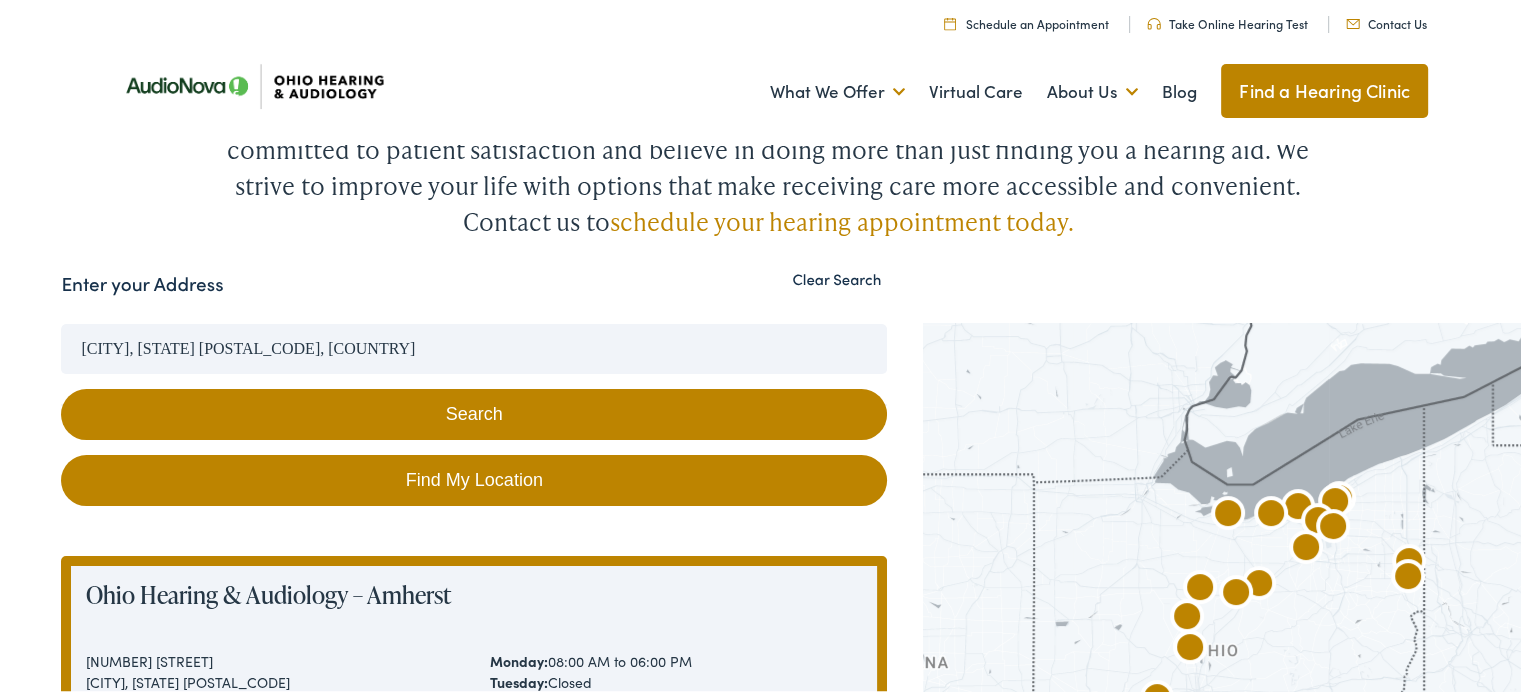 click on "Search" at bounding box center (474, 411) 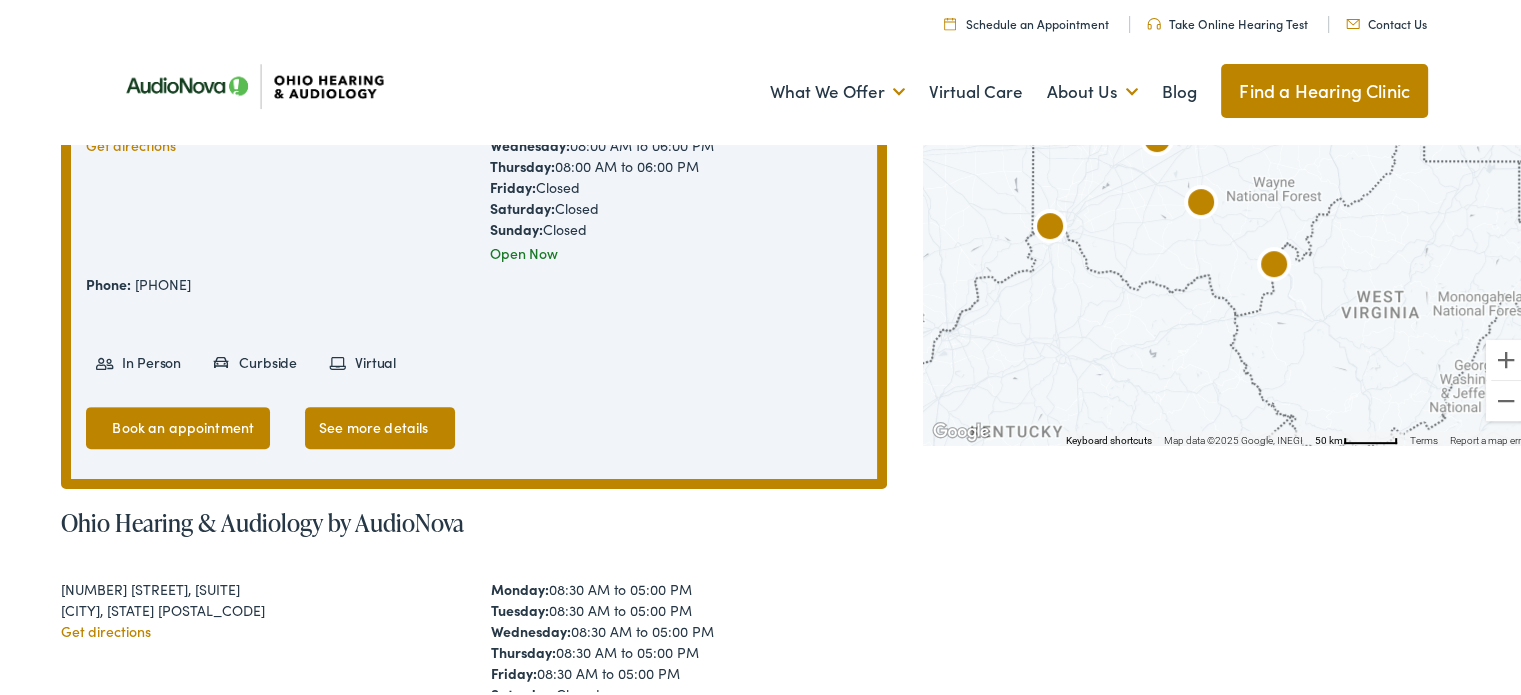 scroll, scrollTop: 300, scrollLeft: 0, axis: vertical 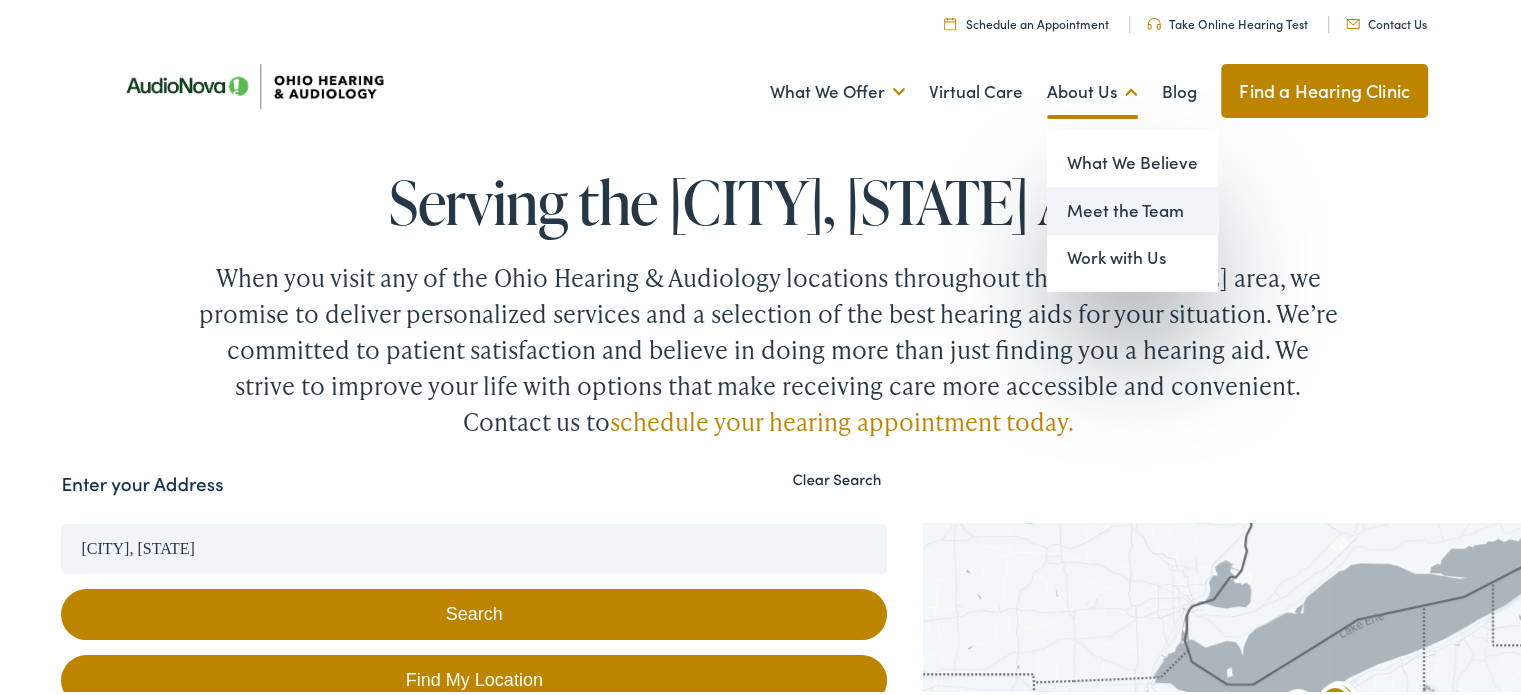 click on "Meet the Team" at bounding box center [1132, 208] 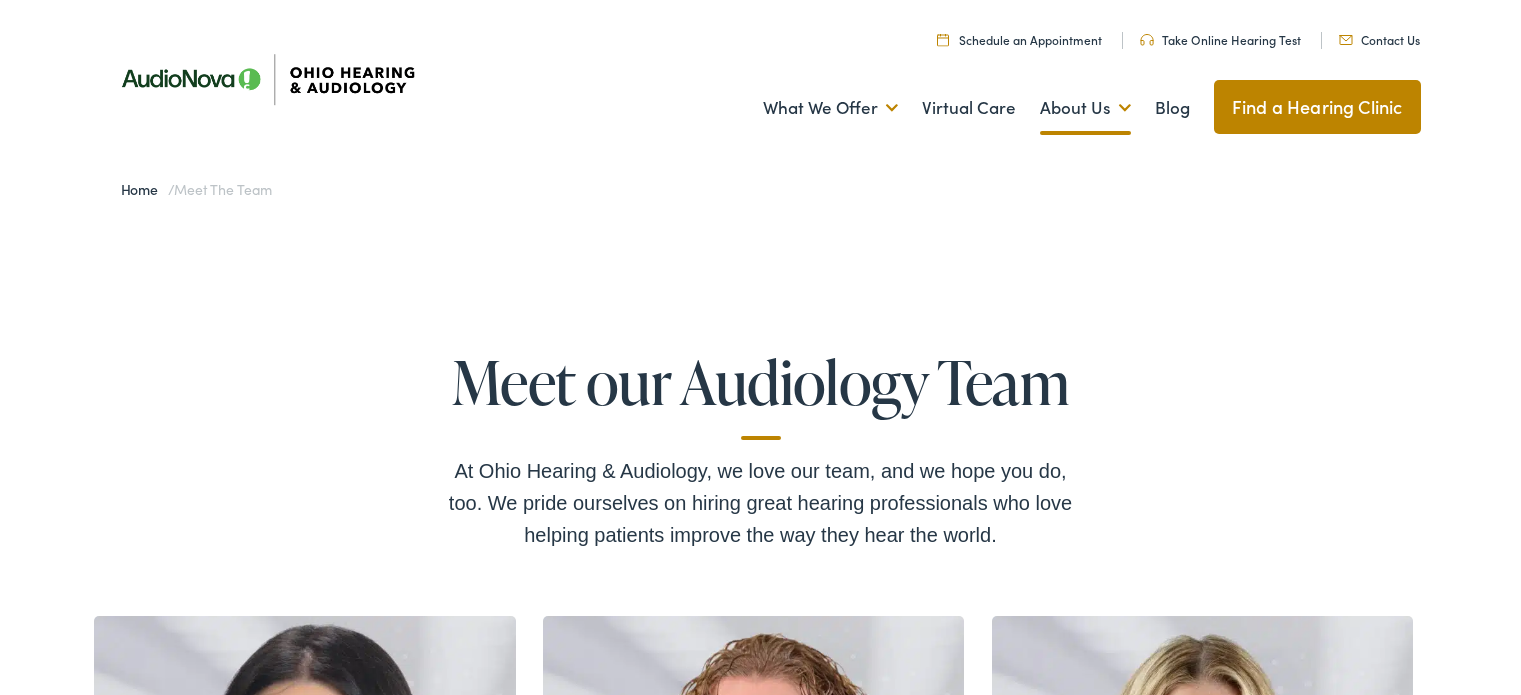 scroll, scrollTop: 0, scrollLeft: 0, axis: both 